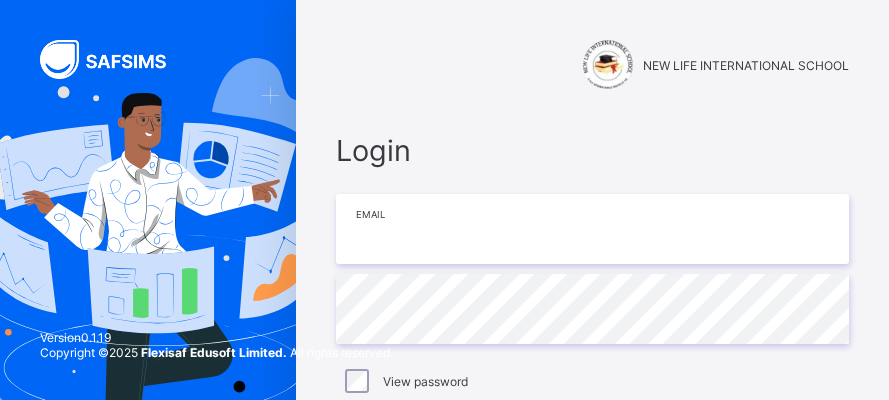 scroll, scrollTop: 0, scrollLeft: 0, axis: both 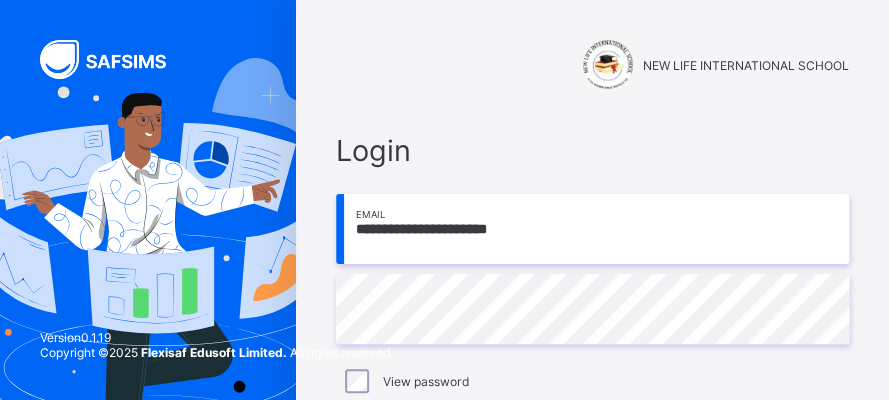 type on "**********" 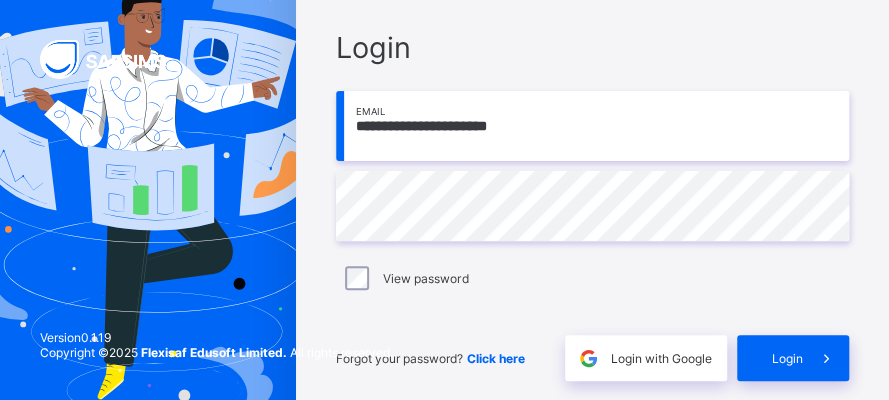 scroll, scrollTop: 104, scrollLeft: 0, axis: vertical 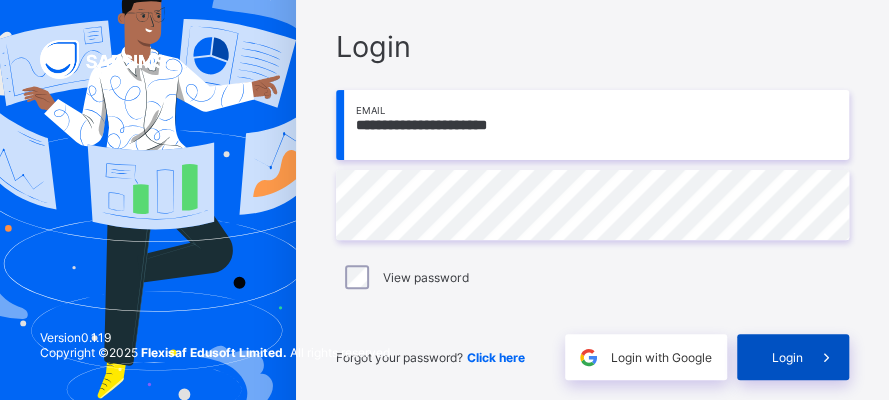 click on "Login" at bounding box center (787, 357) 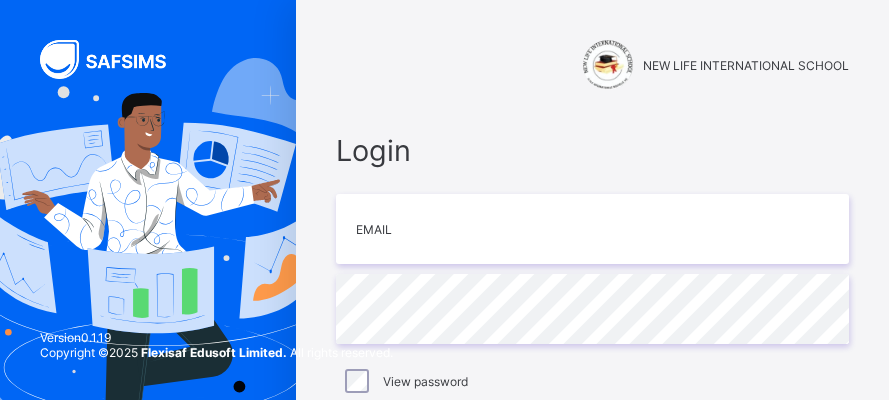 scroll, scrollTop: 0, scrollLeft: 0, axis: both 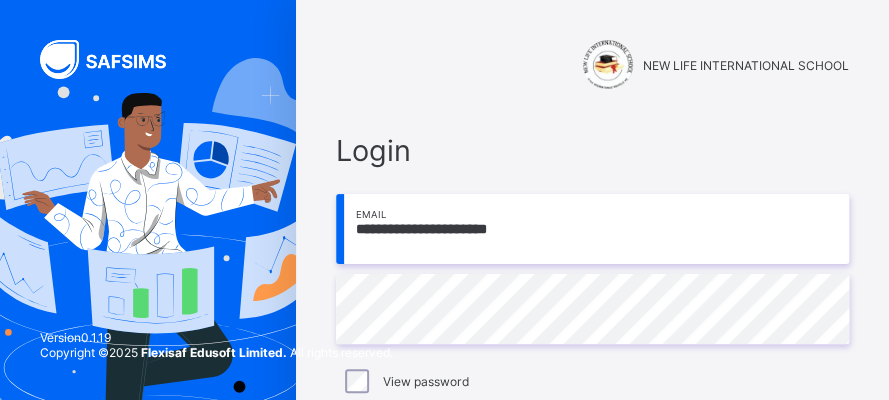 type on "**********" 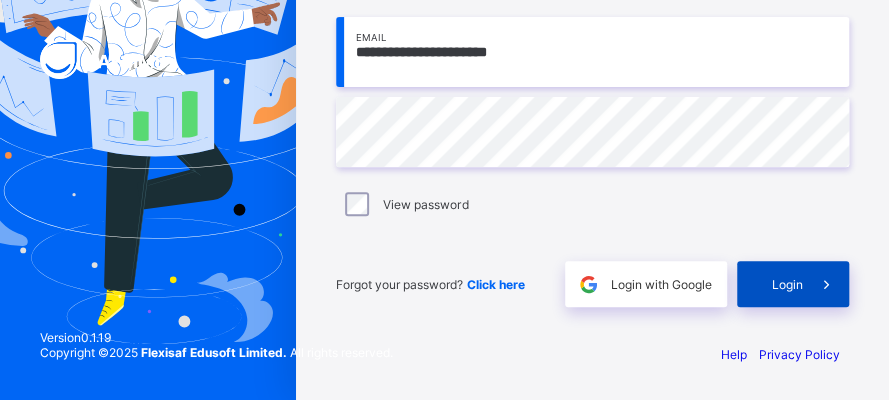 click at bounding box center (826, 284) 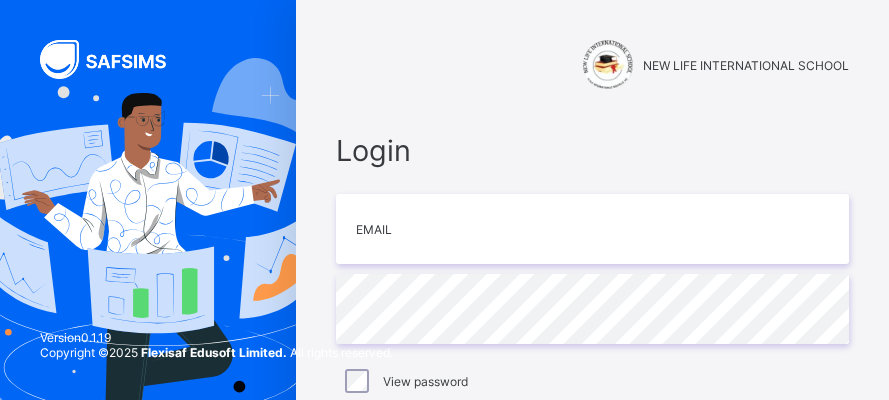 scroll, scrollTop: 0, scrollLeft: 0, axis: both 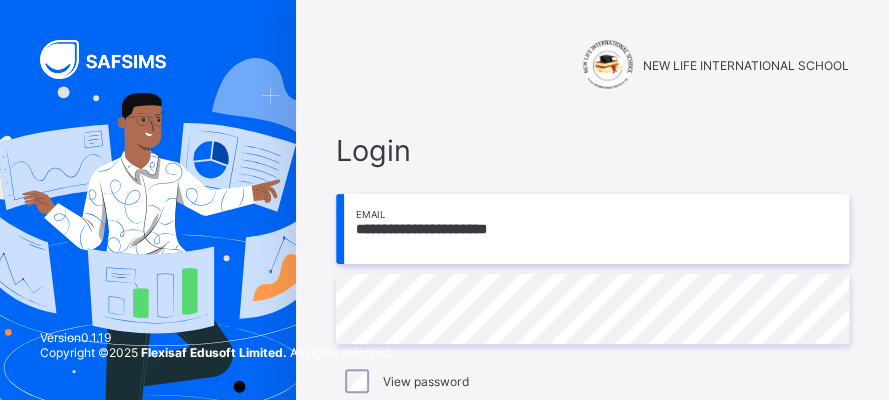 type on "**********" 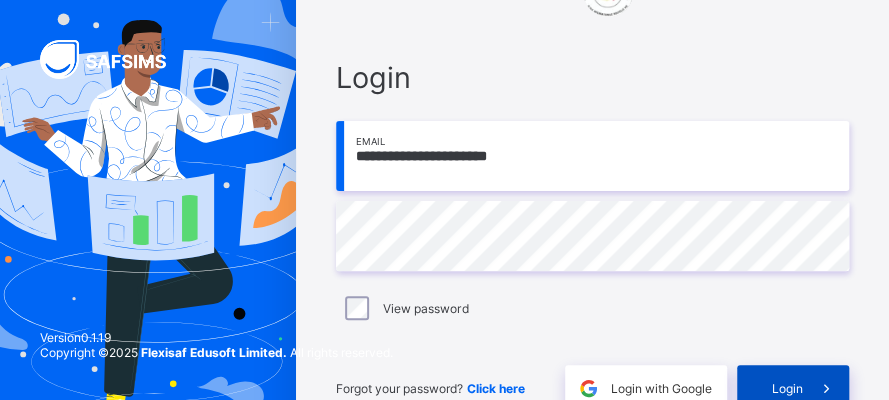 click on "Login" at bounding box center (787, 388) 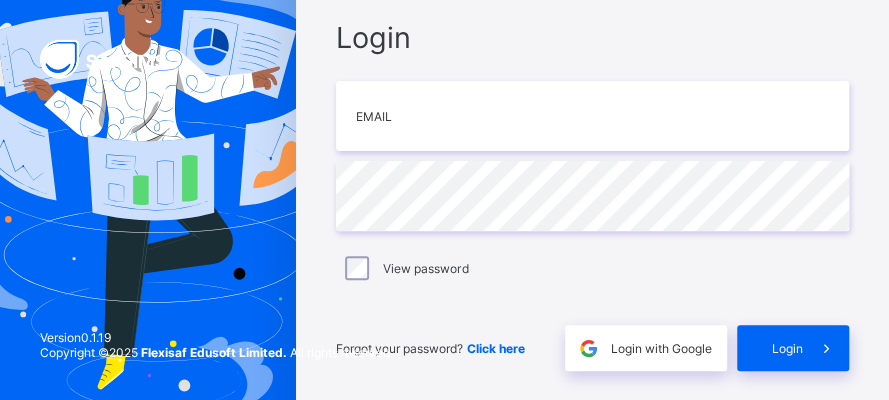 scroll, scrollTop: 73, scrollLeft: 0, axis: vertical 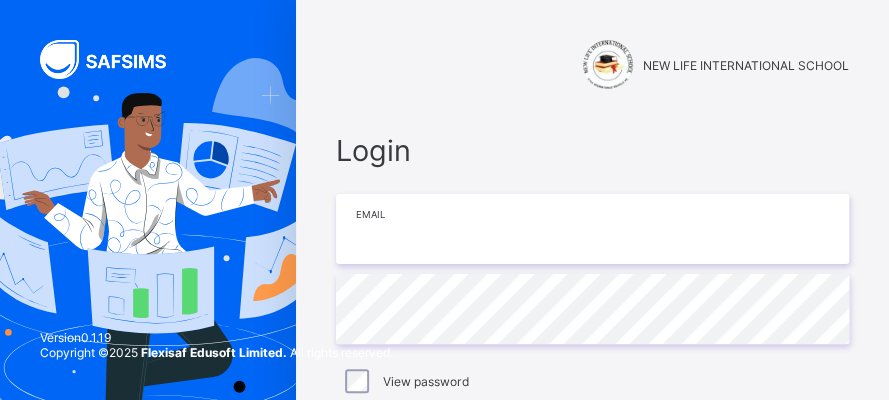 click at bounding box center (592, 229) 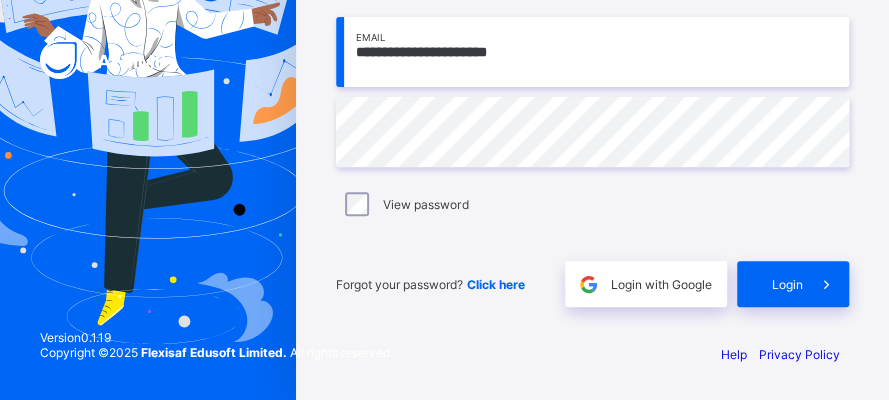 scroll, scrollTop: 73, scrollLeft: 0, axis: vertical 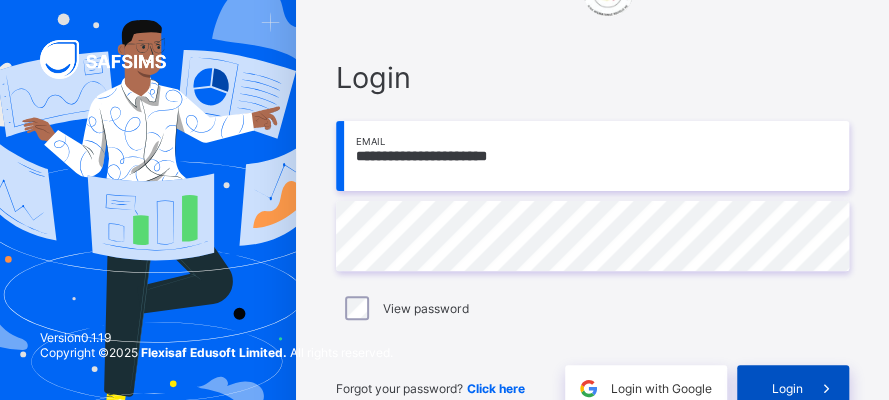 type on "**********" 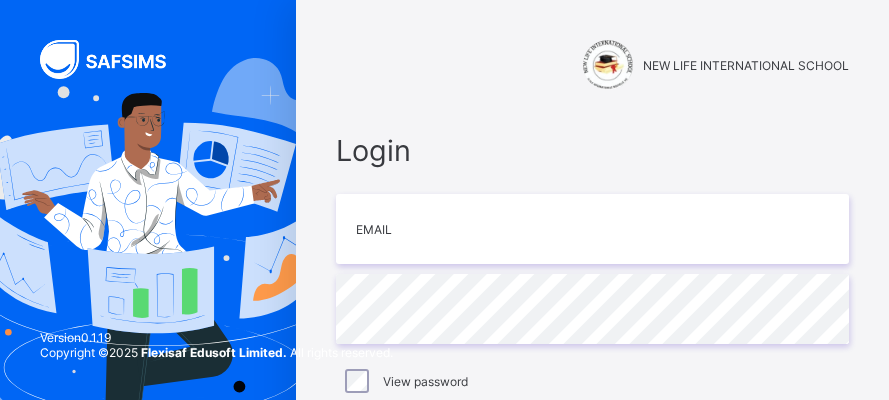scroll, scrollTop: 0, scrollLeft: 0, axis: both 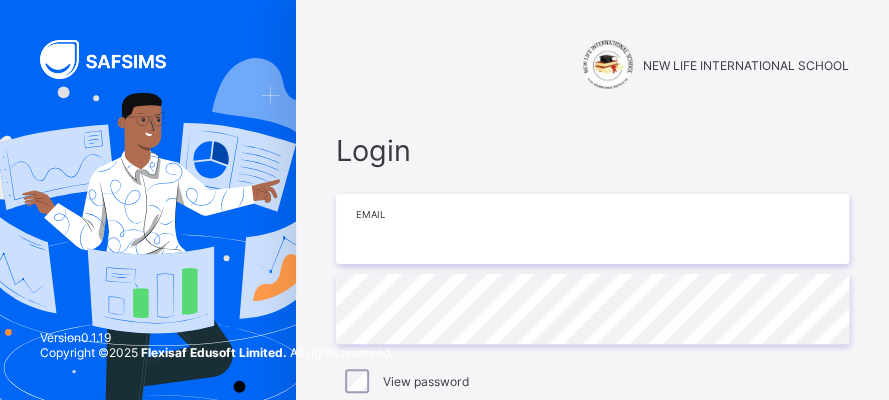 click at bounding box center (592, 229) 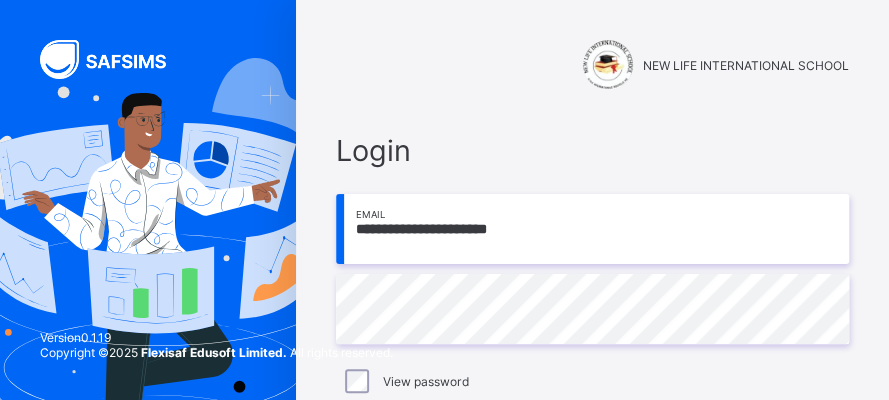 type on "**********" 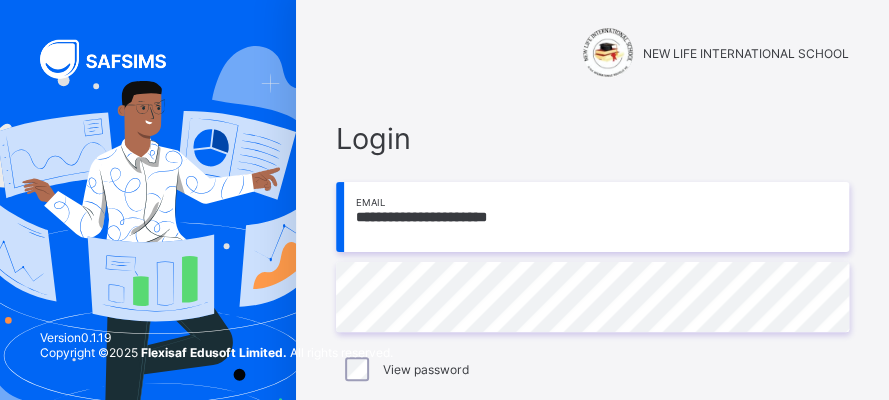 scroll, scrollTop: 0, scrollLeft: 0, axis: both 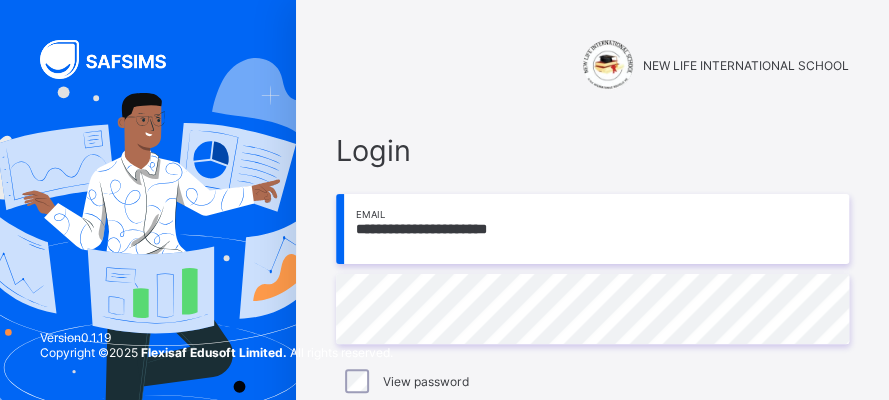 drag, startPoint x: 350, startPoint y: 381, endPoint x: 377, endPoint y: 357, distance: 36.124783 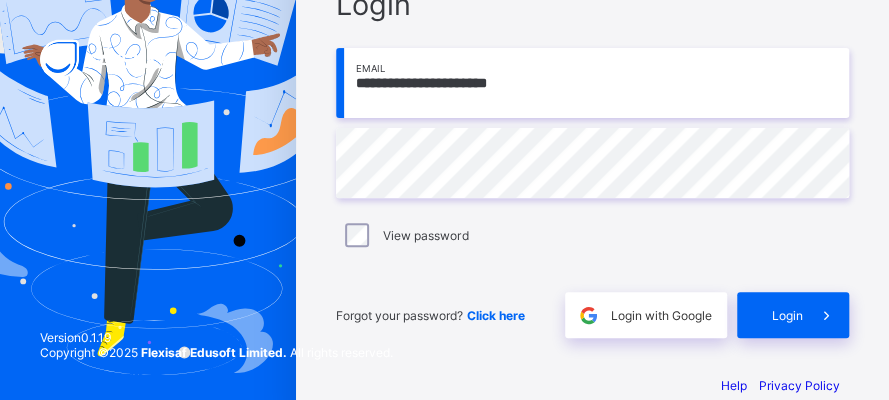 scroll, scrollTop: 177, scrollLeft: 0, axis: vertical 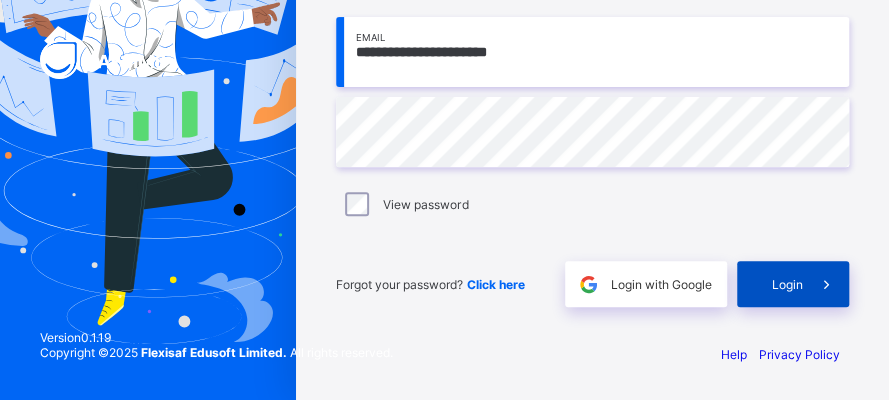 click at bounding box center (825, 284) 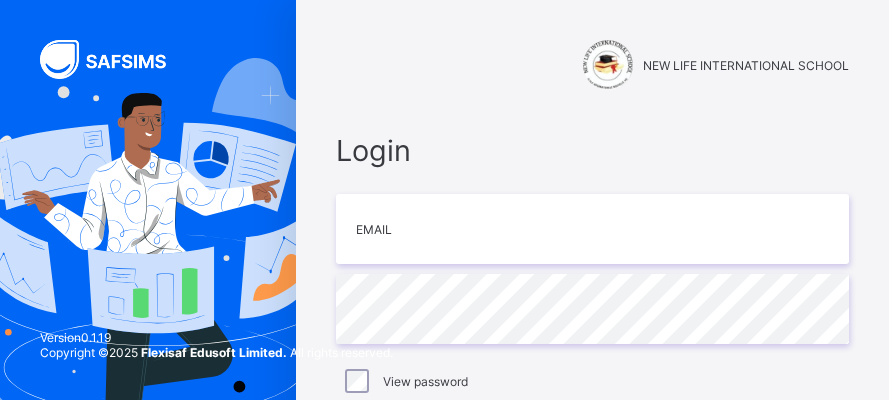click at bounding box center [592, 229] 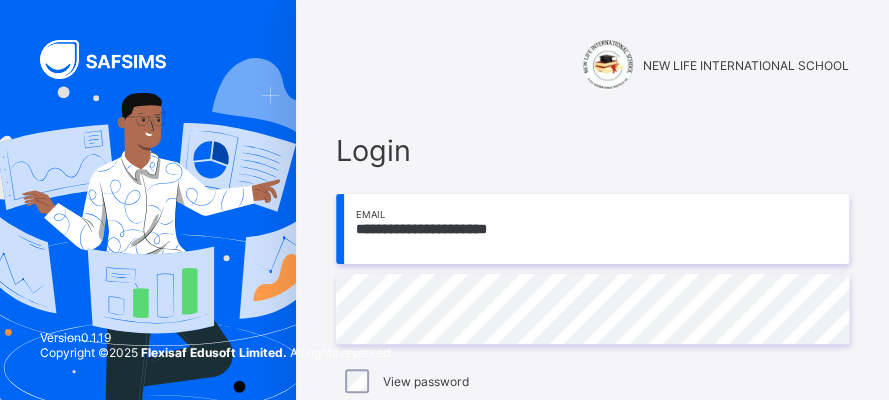 type on "**********" 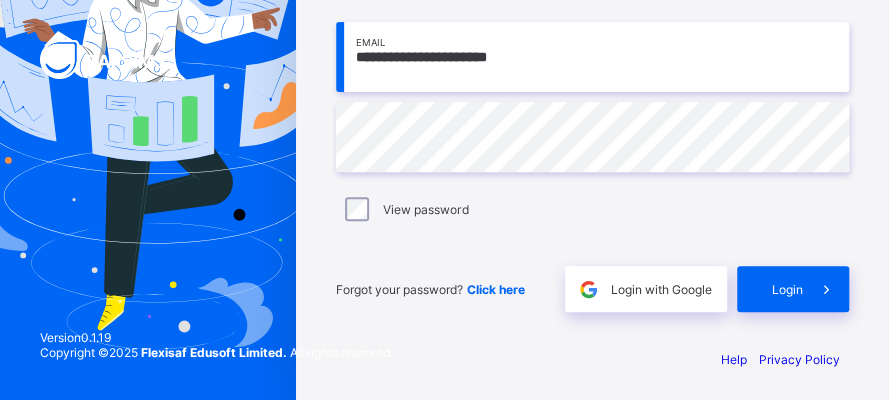 scroll, scrollTop: 177, scrollLeft: 0, axis: vertical 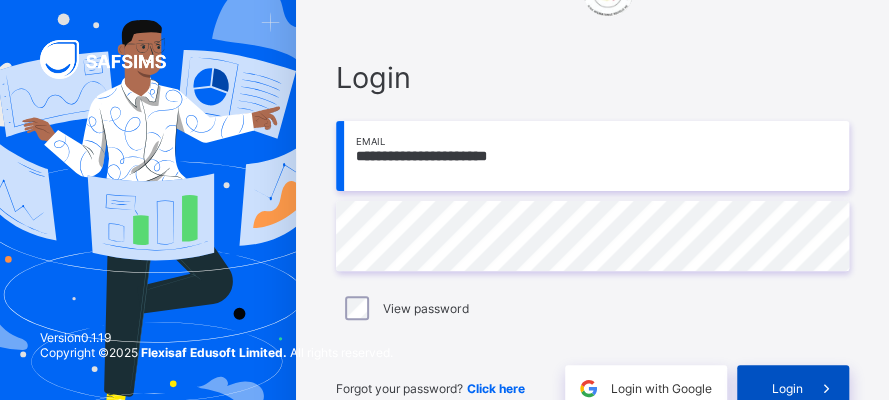 click at bounding box center [825, 388] 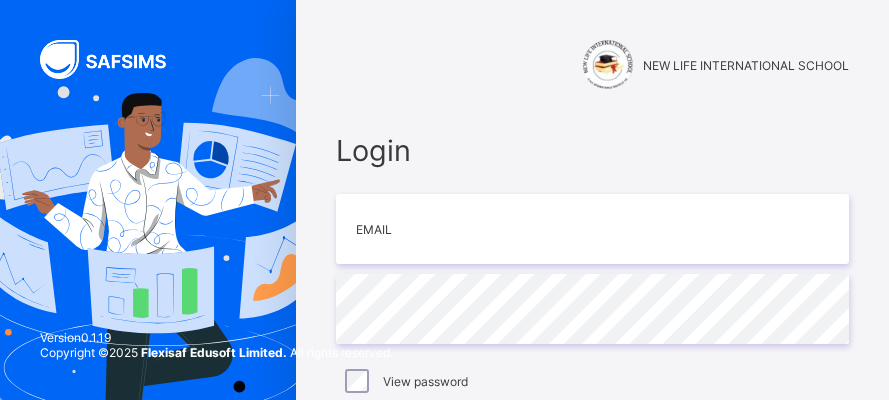 scroll, scrollTop: 0, scrollLeft: 0, axis: both 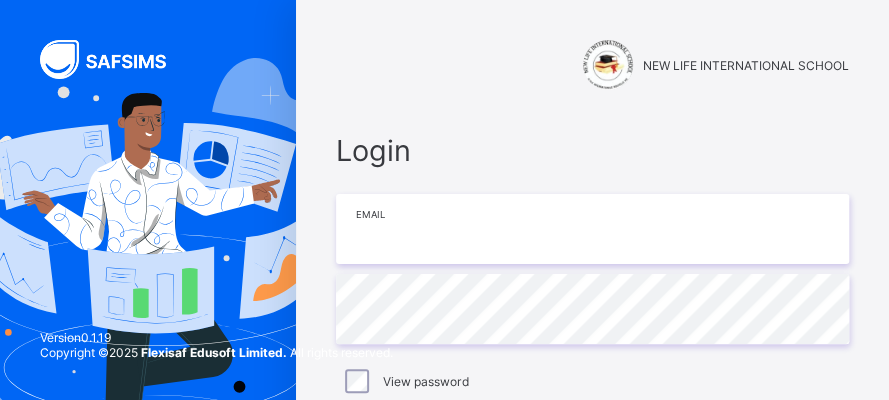 click at bounding box center [592, 229] 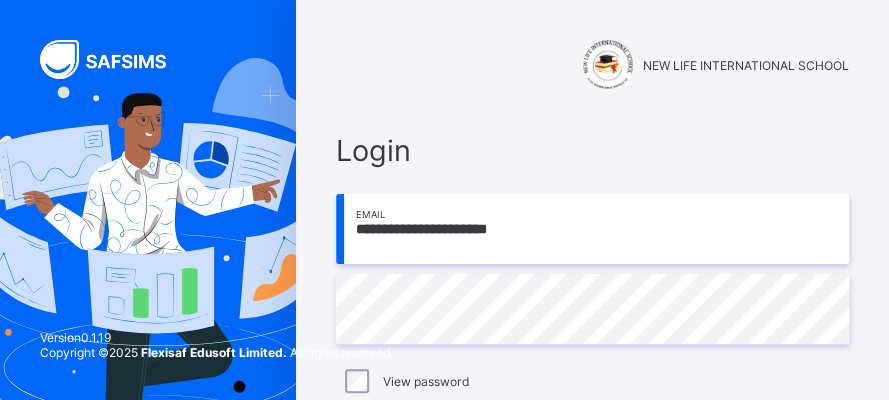 type on "**********" 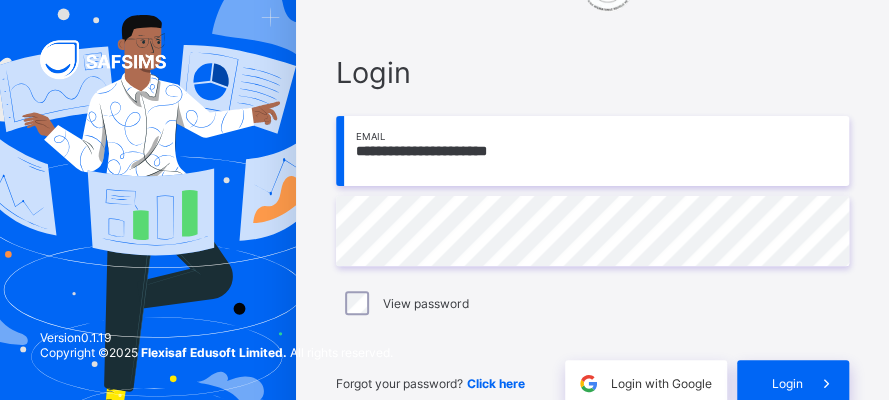 scroll, scrollTop: 104, scrollLeft: 0, axis: vertical 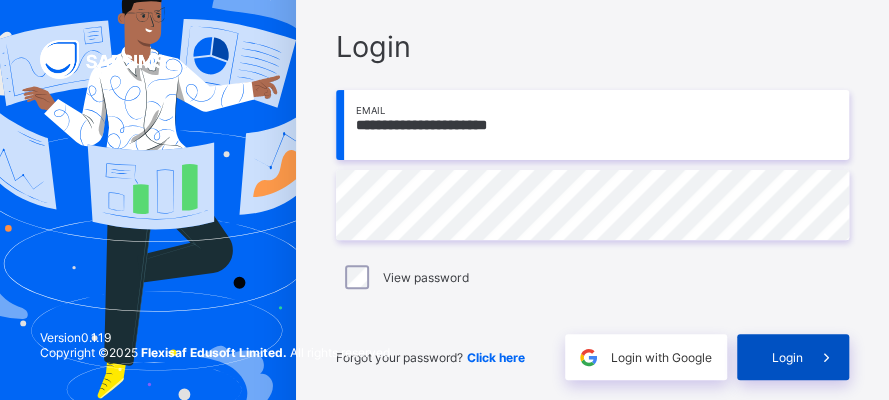 click at bounding box center (825, 357) 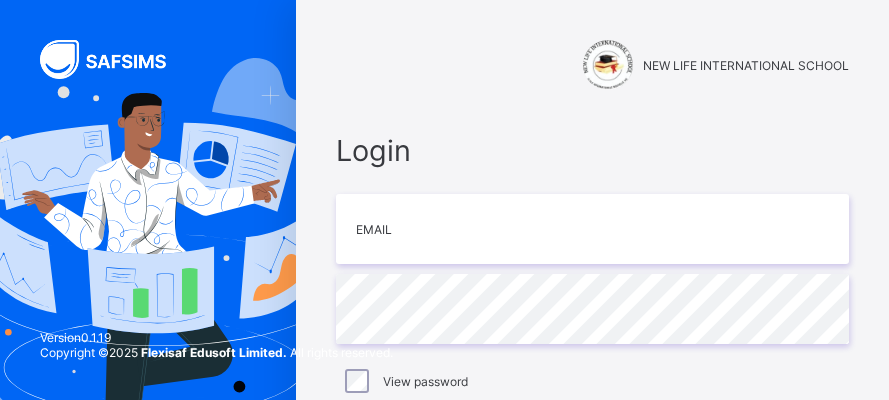 scroll, scrollTop: 0, scrollLeft: 0, axis: both 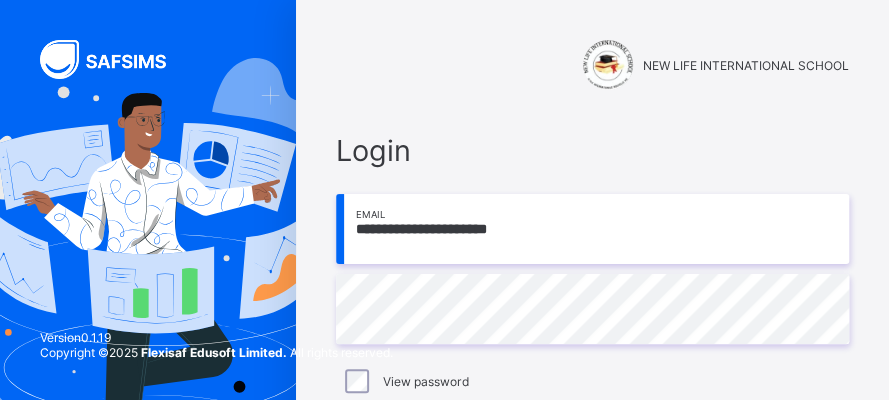click on "**********" at bounding box center (592, 229) 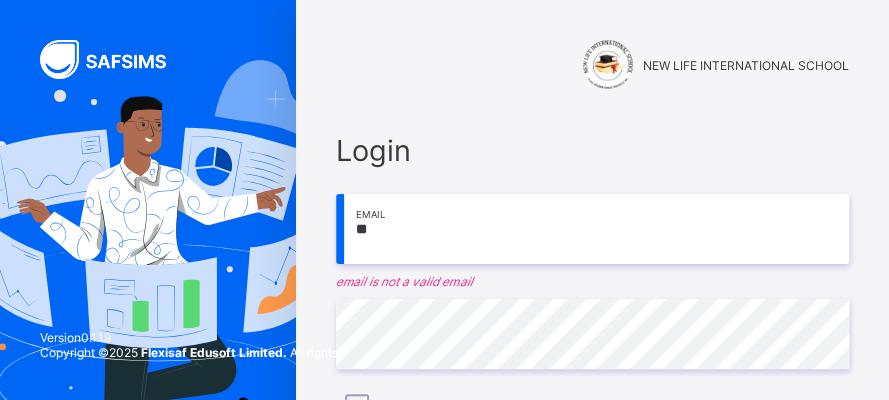 type on "*" 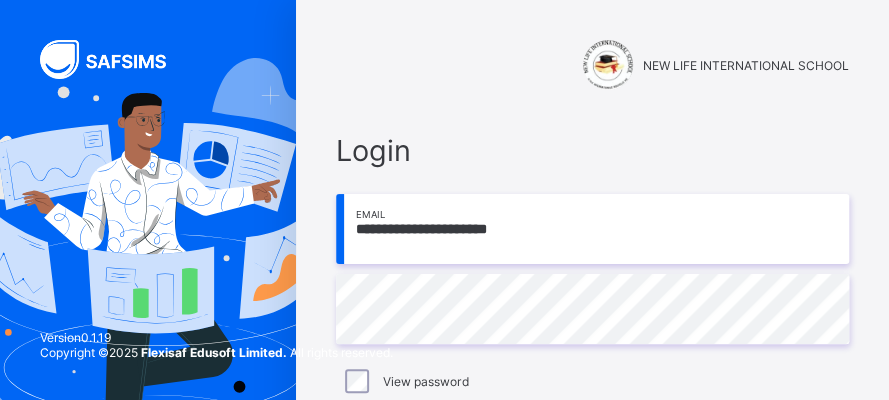 type on "**********" 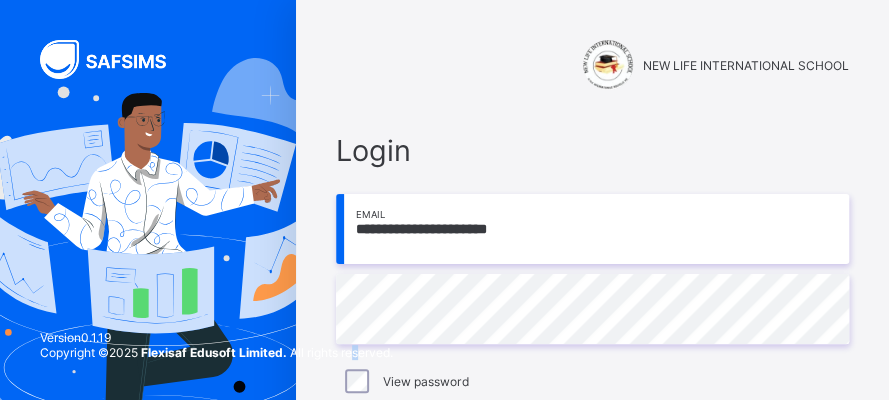 click on "Version  0.1.19 Copyright ©  2025   Flexisaf Edusoft Limited.   All rights reserved." at bounding box center [216, 355] 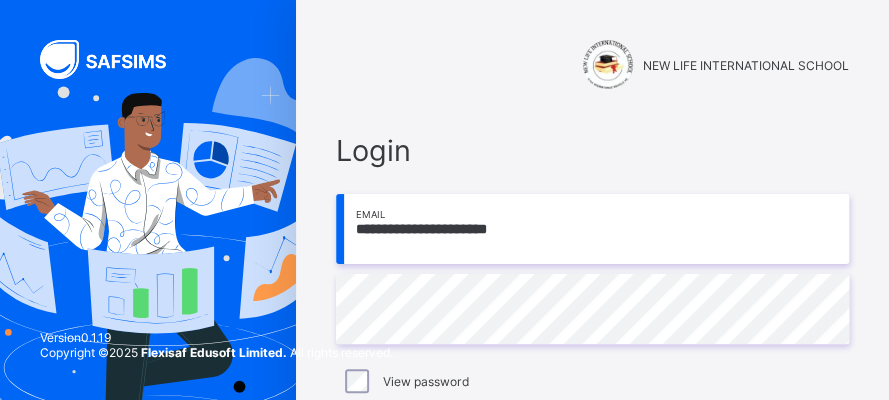 click on "Version  0.1.19 Copyright ©  2025   Flexisaf Edusoft Limited.   All rights reserved." at bounding box center [216, 355] 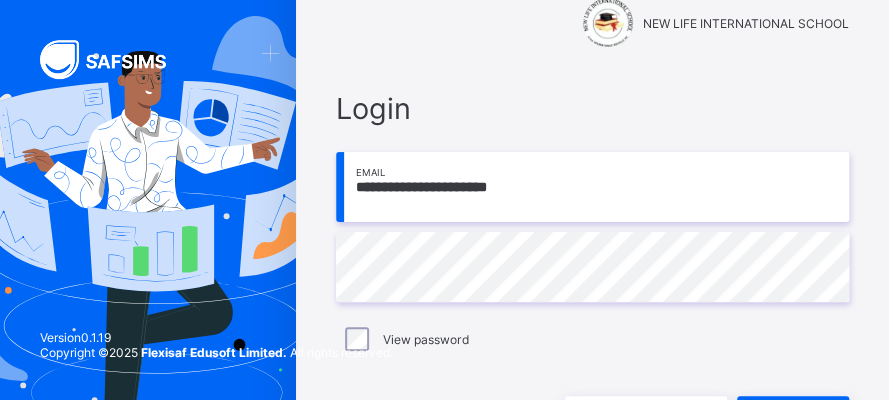 scroll, scrollTop: 104, scrollLeft: 0, axis: vertical 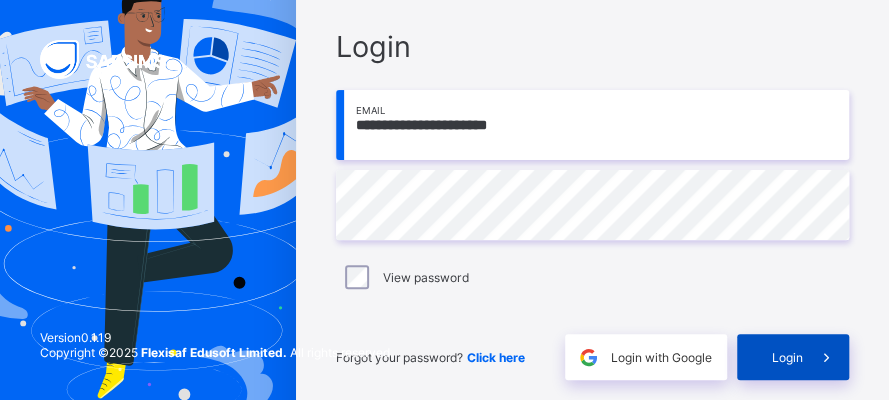 click at bounding box center (825, 357) 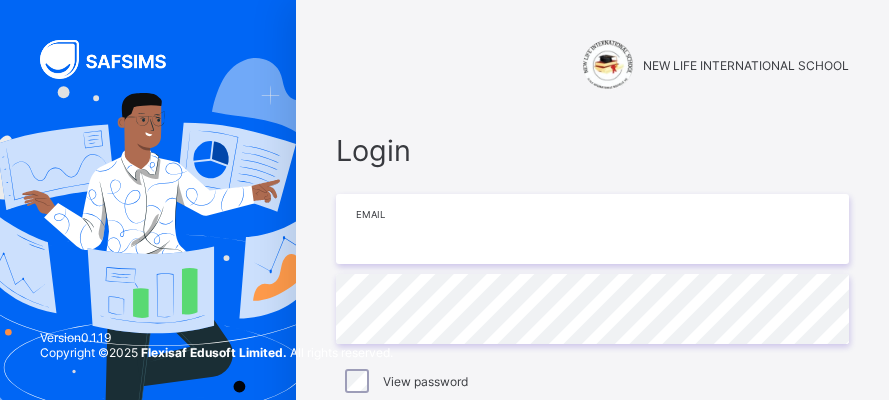 click at bounding box center [592, 229] 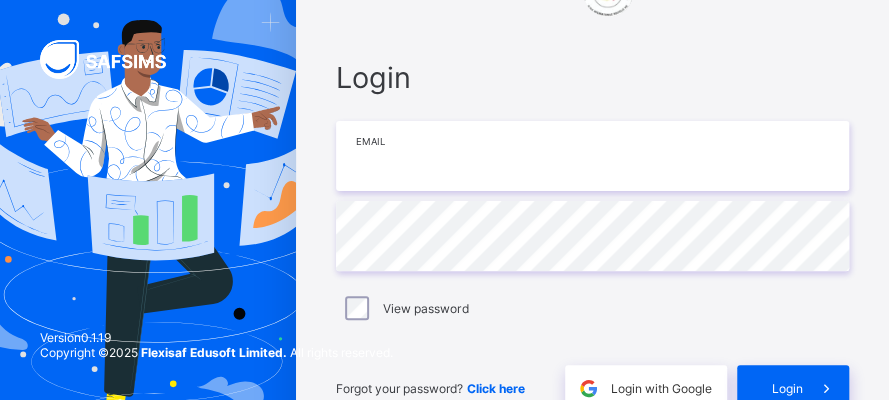 scroll, scrollTop: 73, scrollLeft: 0, axis: vertical 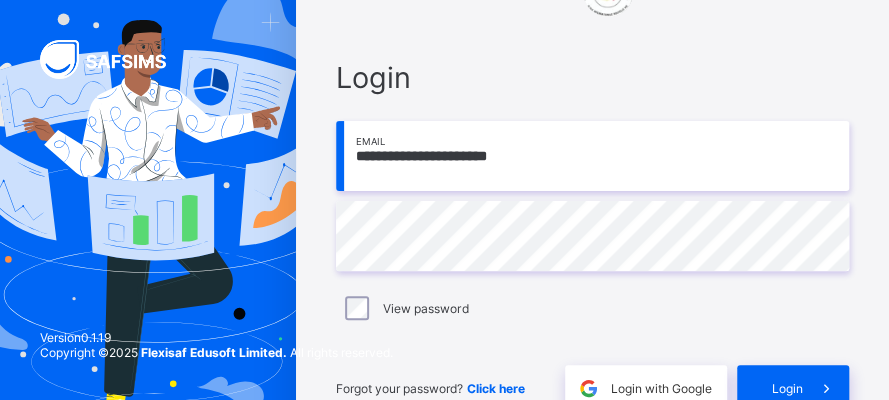 type on "**********" 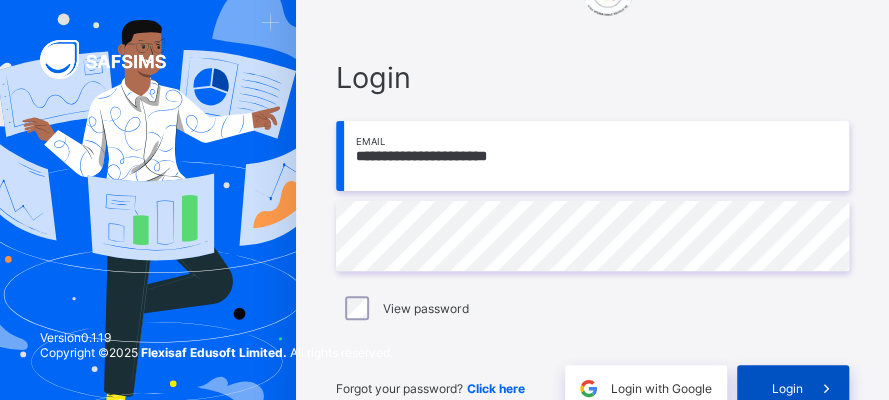 click at bounding box center (826, 388) 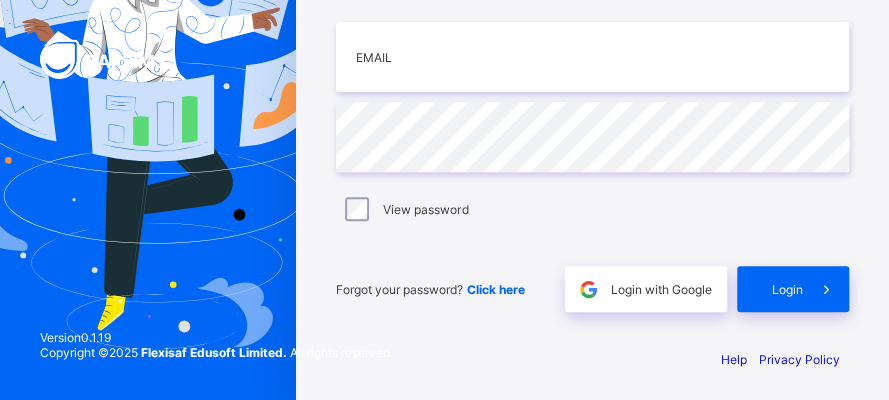 scroll, scrollTop: 0, scrollLeft: 0, axis: both 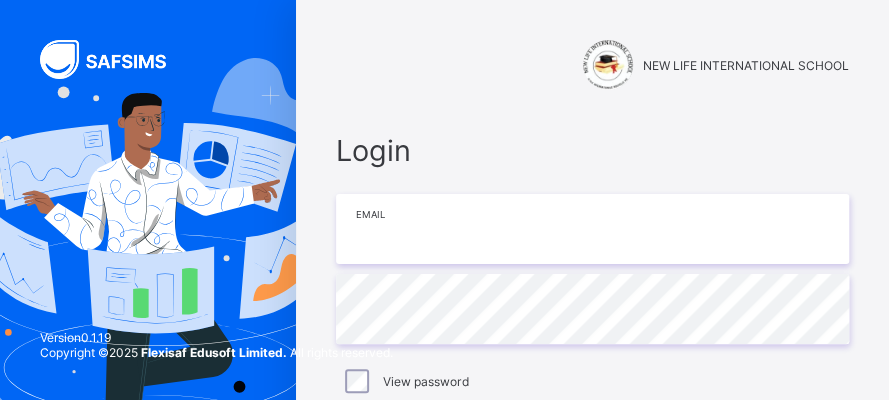 click at bounding box center (592, 229) 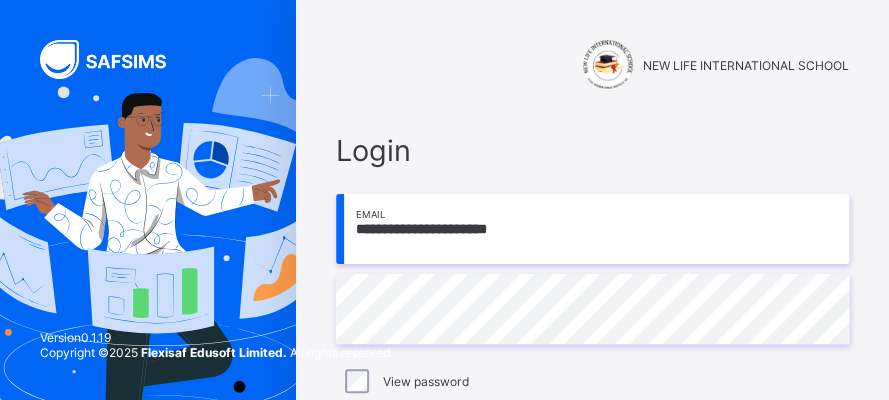 type on "**********" 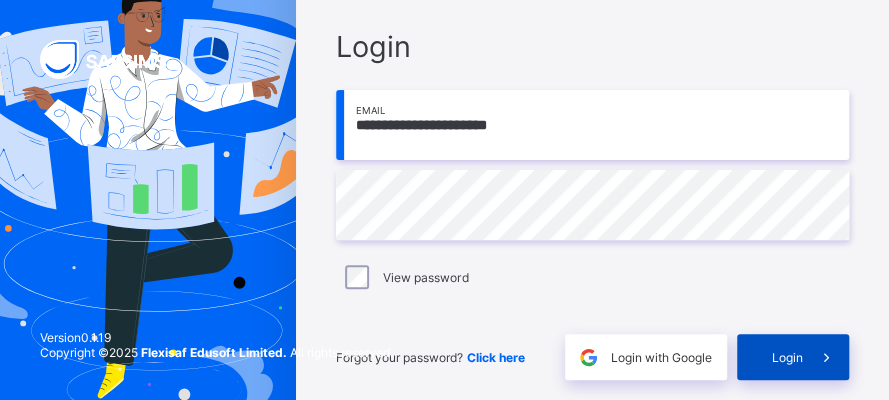click at bounding box center (825, 357) 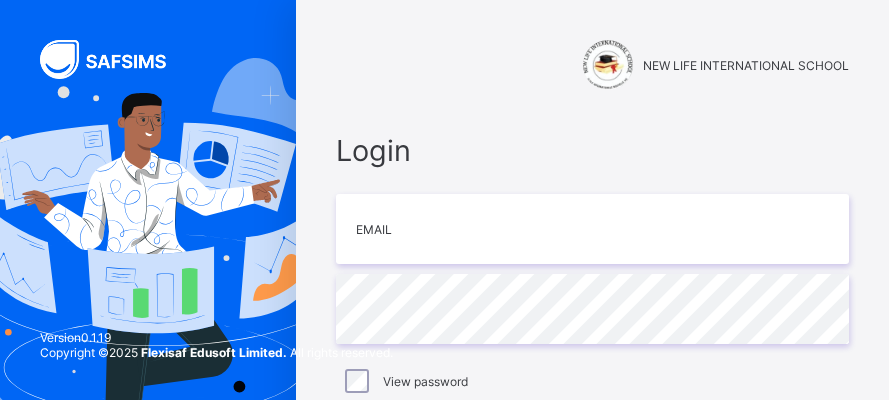 scroll, scrollTop: 0, scrollLeft: 0, axis: both 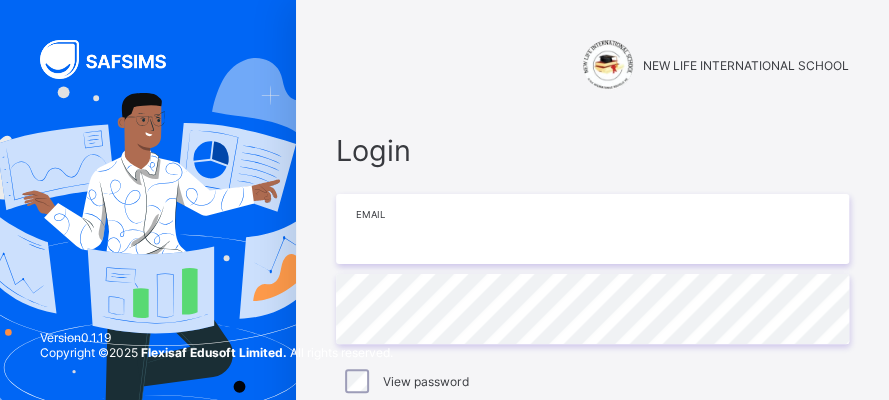 click at bounding box center [592, 229] 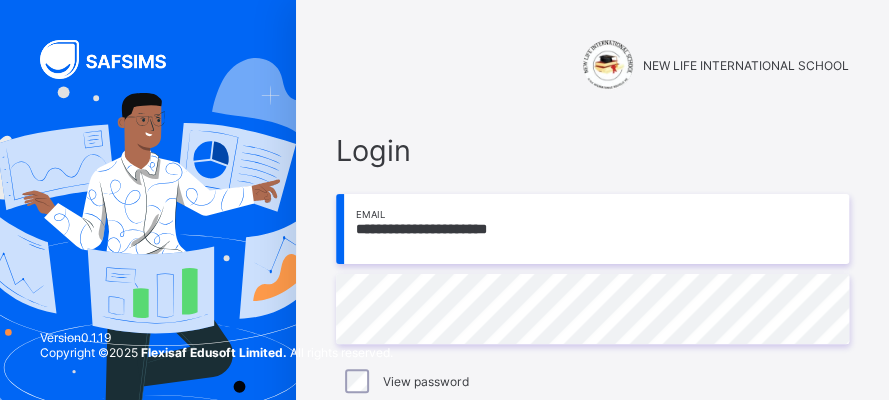 type on "**********" 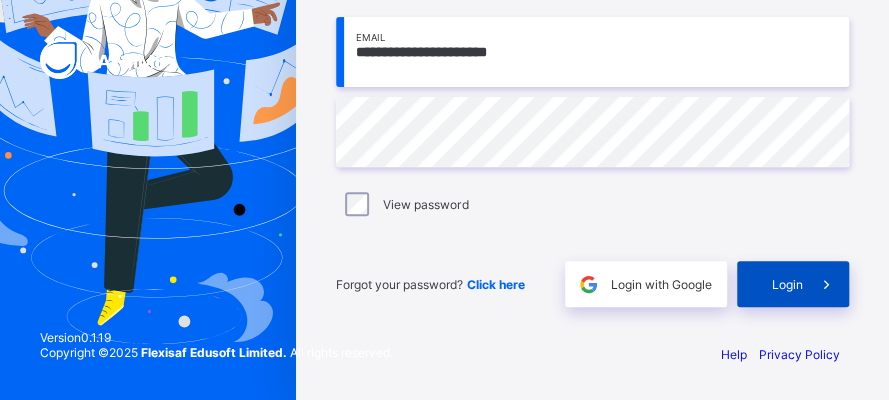 click at bounding box center (825, 284) 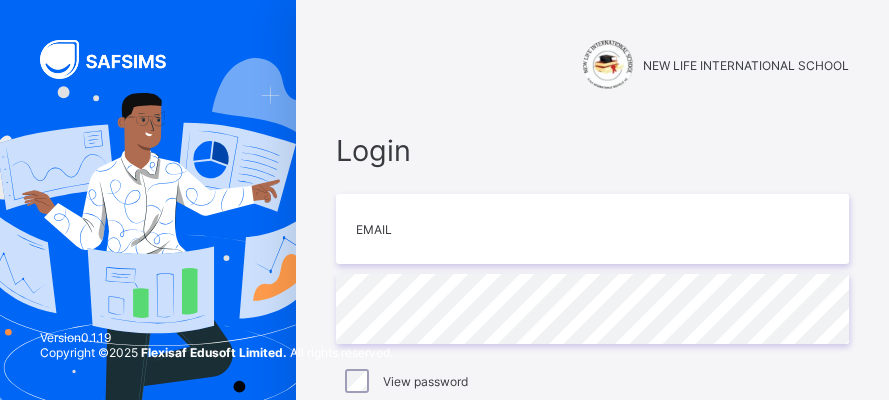 scroll, scrollTop: 0, scrollLeft: 0, axis: both 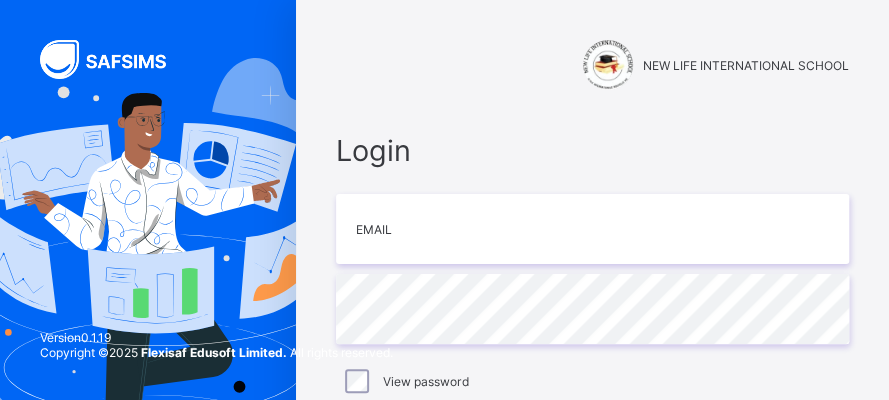 click on "Version  0.1.19 Copyright ©  2025   Flexisaf Edusoft Limited.   All rights reserved." at bounding box center (216, 355) 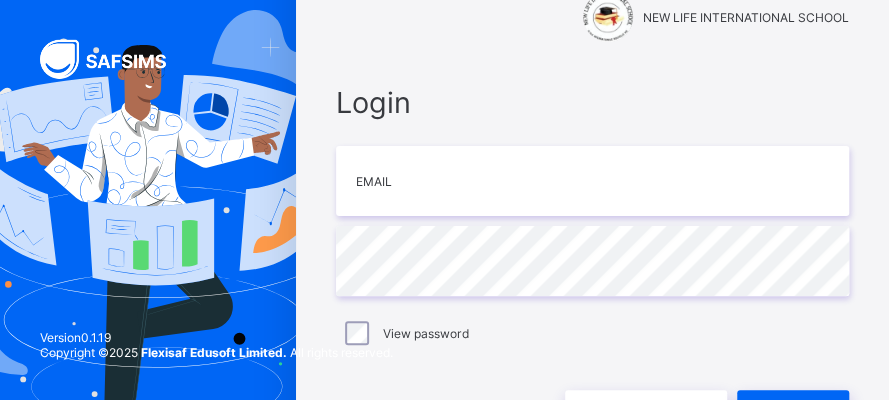 scroll, scrollTop: 0, scrollLeft: 0, axis: both 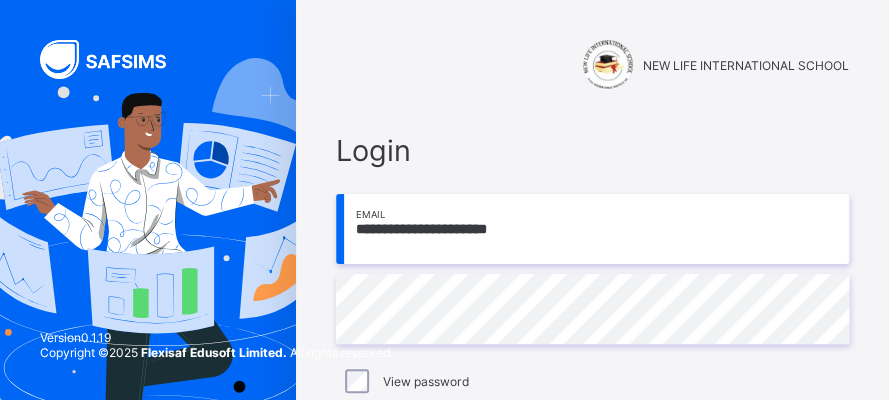 type on "**********" 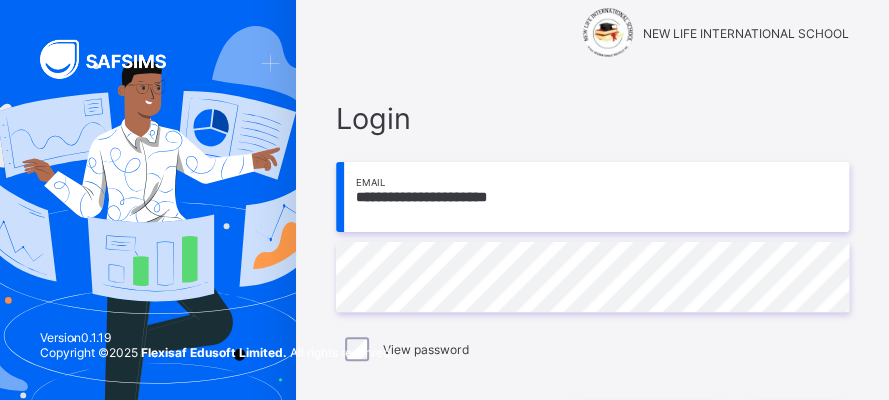 scroll, scrollTop: 0, scrollLeft: 0, axis: both 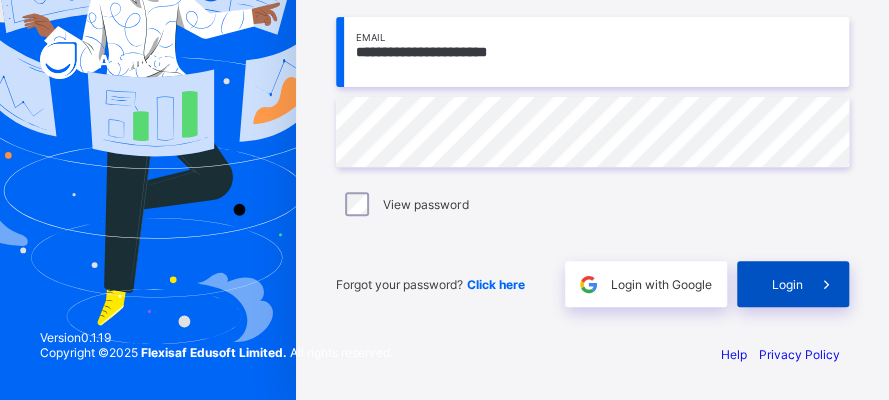 click at bounding box center (825, 284) 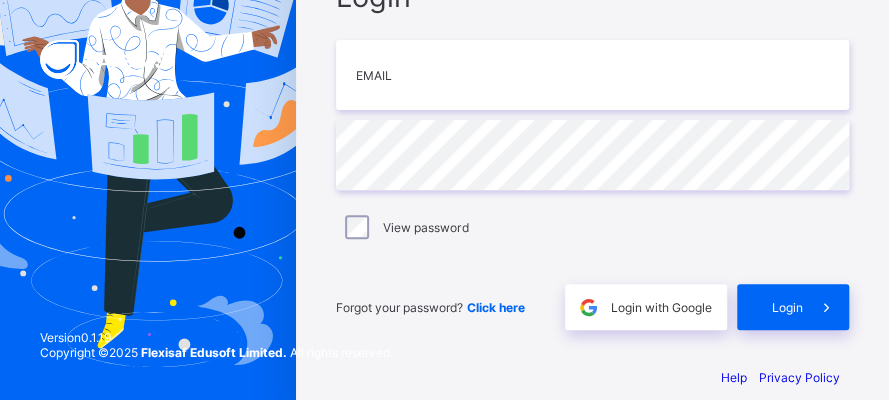 scroll, scrollTop: 177, scrollLeft: 0, axis: vertical 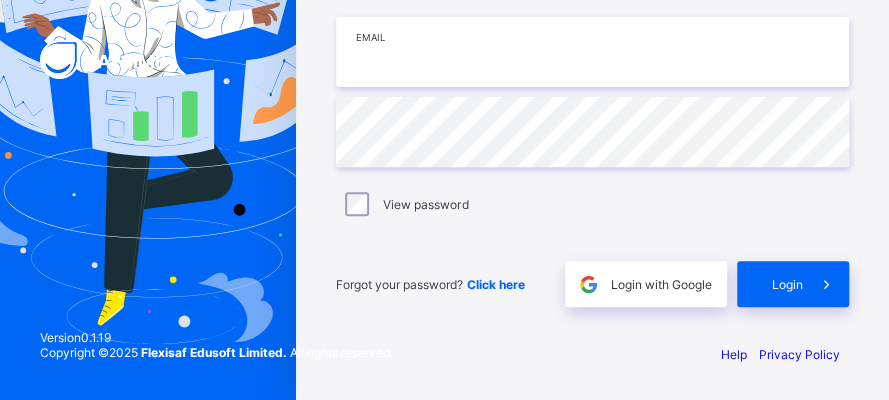 click at bounding box center [592, 52] 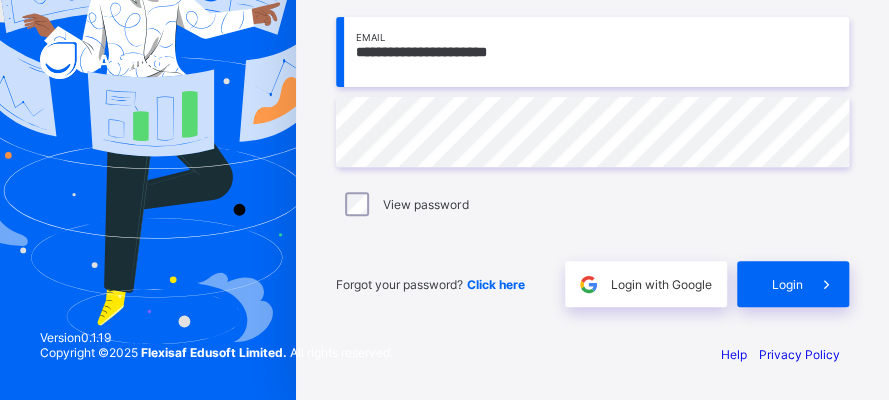 type on "**********" 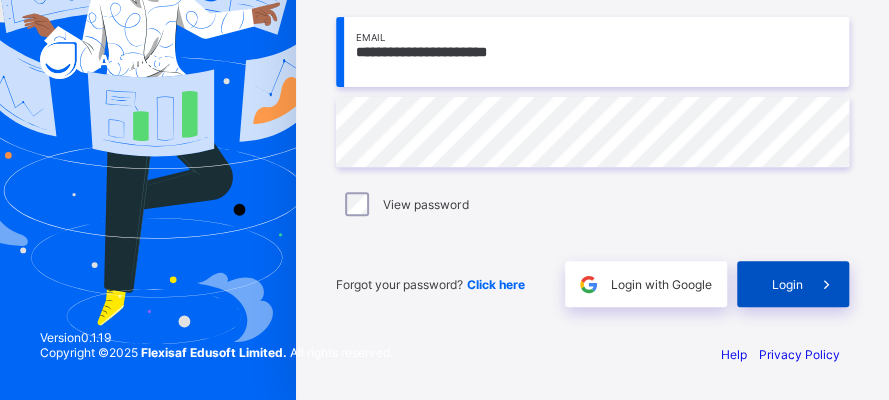 click at bounding box center (825, 284) 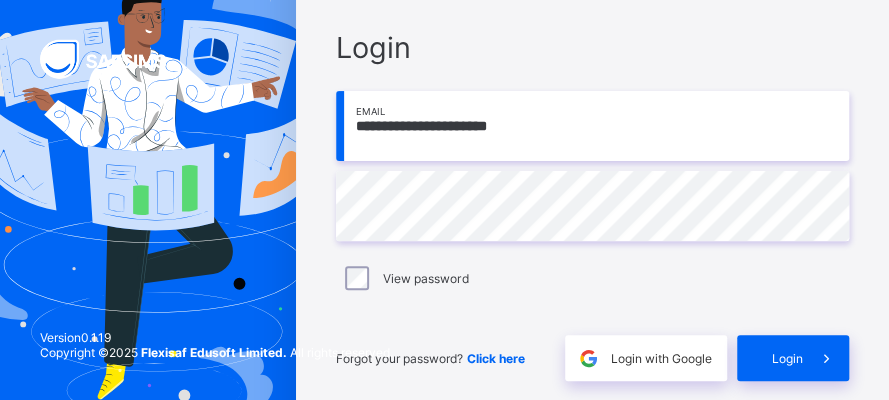 scroll, scrollTop: 0, scrollLeft: 0, axis: both 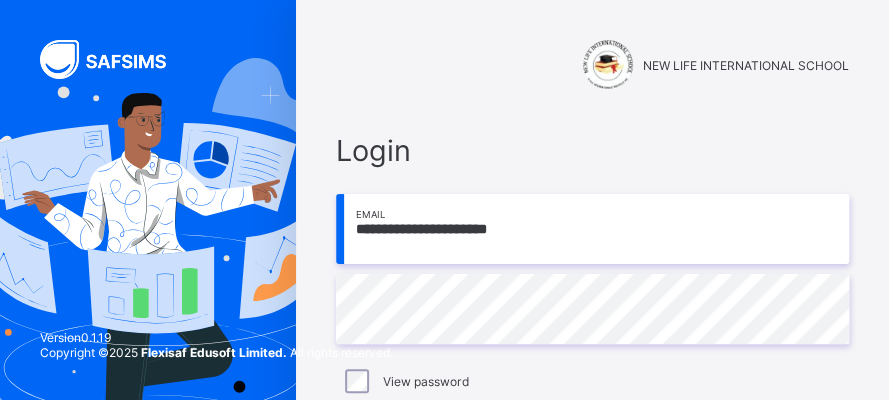 type on "**********" 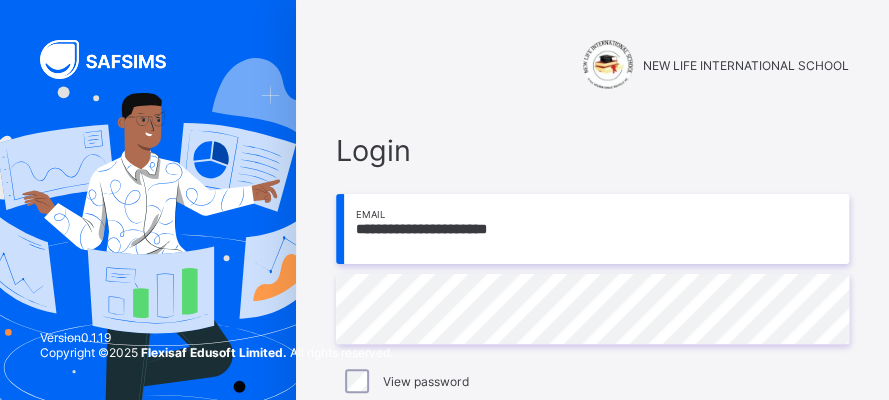 click on "Version  0.1.19 Copyright ©  2025   Flexisaf Edusoft Limited.   All rights reserved." at bounding box center (216, 355) 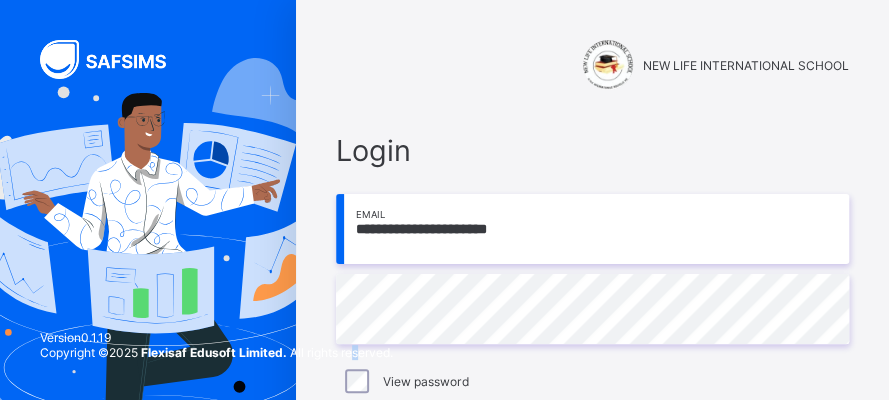 click on "Version  0.1.19 Copyright ©  2025   Flexisaf Edusoft Limited.   All rights reserved." at bounding box center (216, 355) 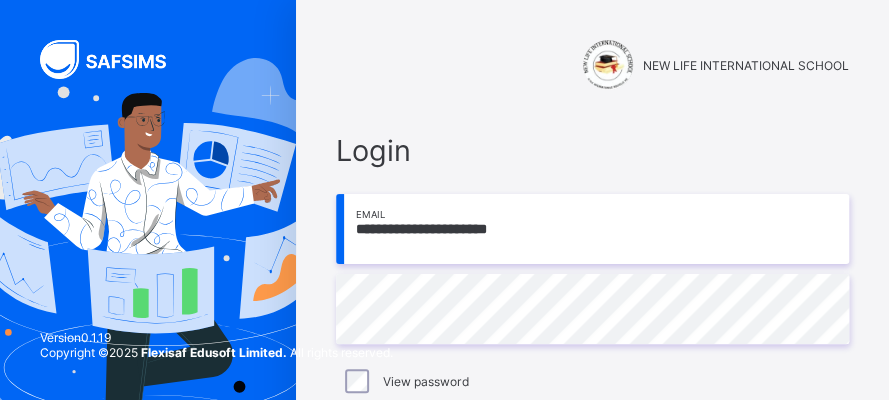 click on "Version  0.1.19 Copyright ©  2025   Flexisaf Edusoft Limited.   All rights reserved." at bounding box center [216, 355] 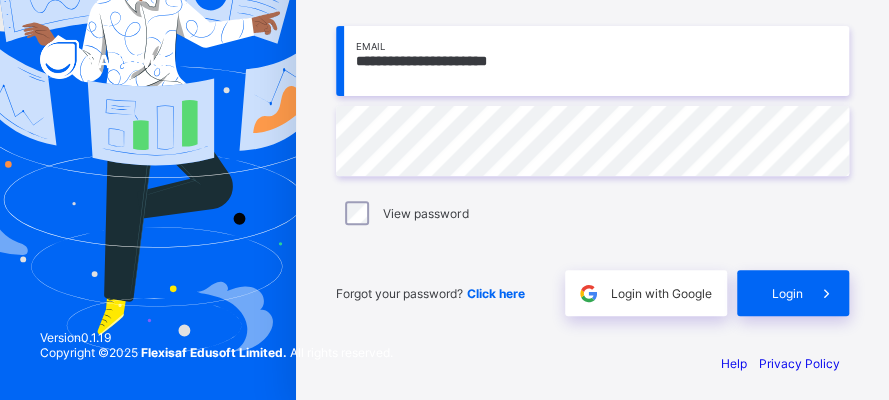 scroll, scrollTop: 177, scrollLeft: 0, axis: vertical 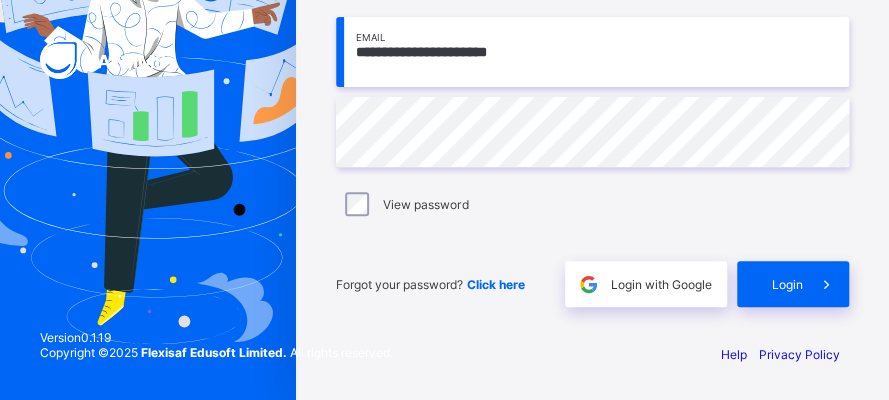click at bounding box center [148, 112] 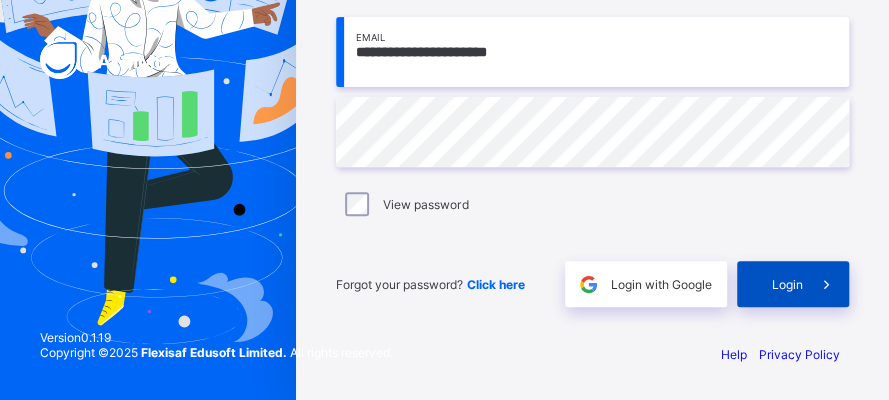click at bounding box center (825, 284) 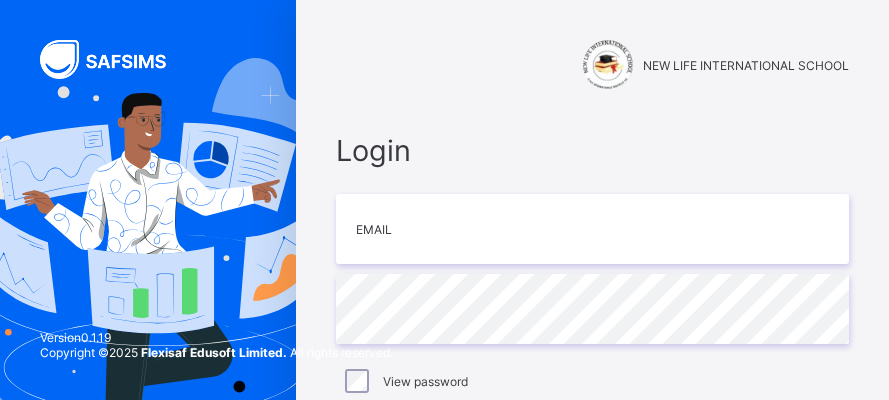 scroll, scrollTop: 0, scrollLeft: 0, axis: both 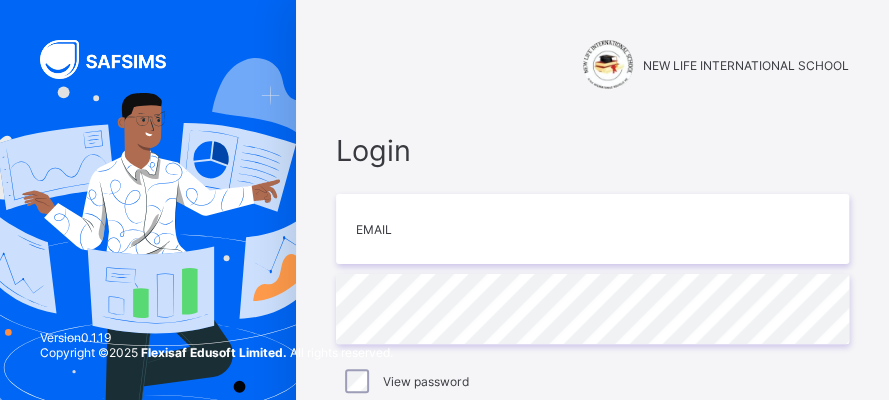 click on "Login" at bounding box center (592, 150) 